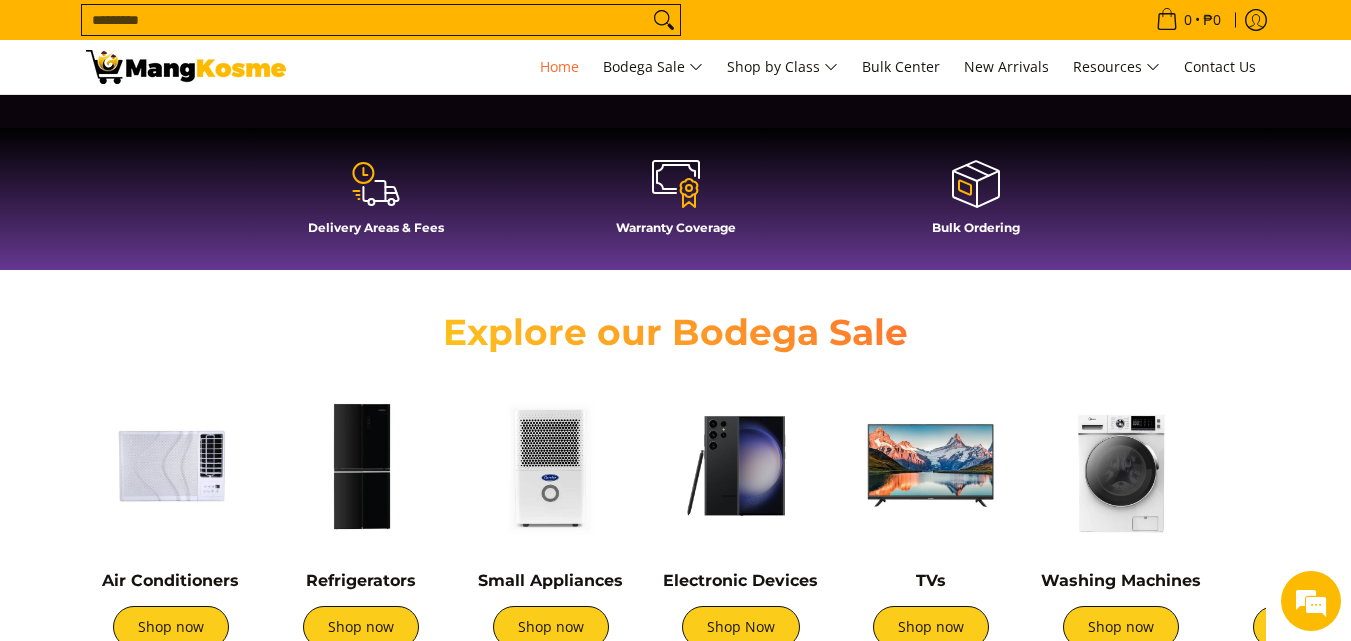 scroll, scrollTop: 500, scrollLeft: 0, axis: vertical 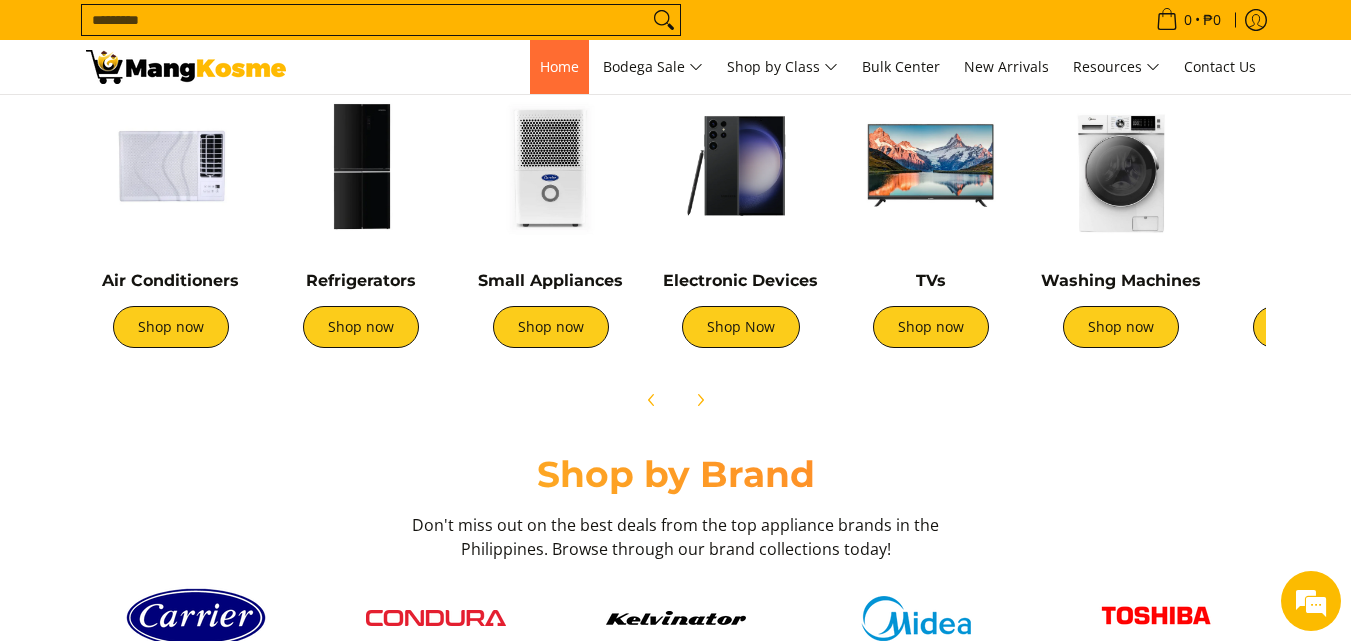 click on "Home" at bounding box center (559, 66) 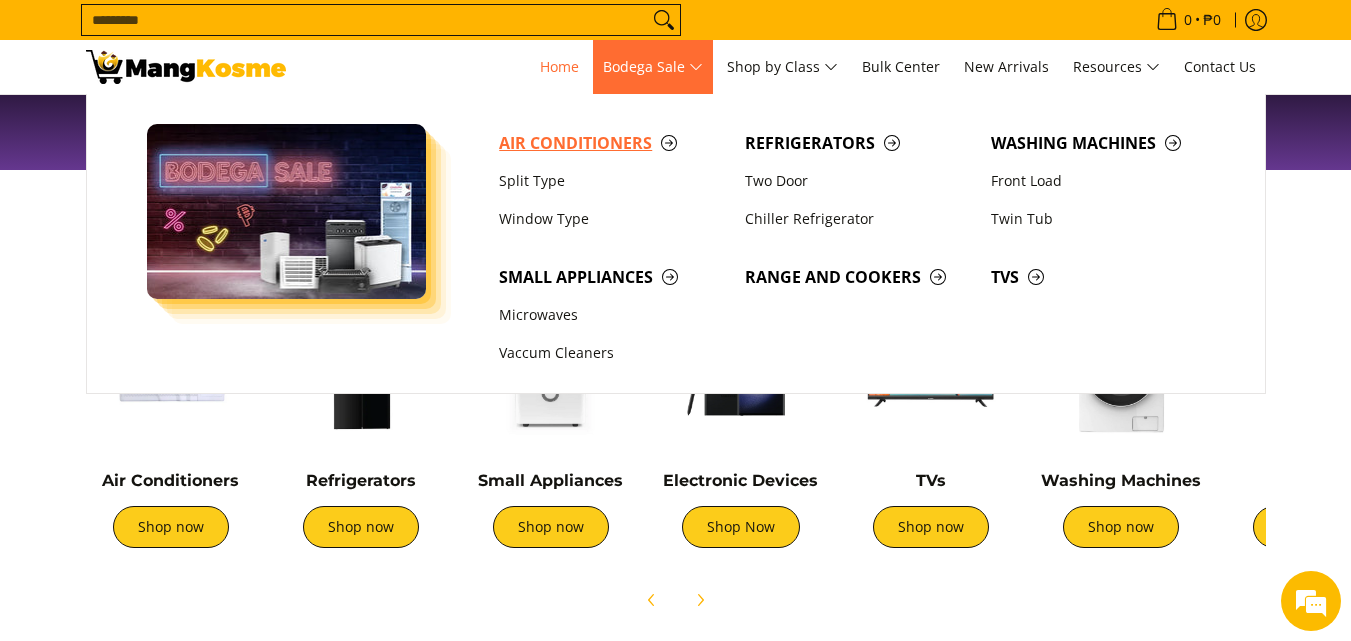 scroll, scrollTop: 600, scrollLeft: 0, axis: vertical 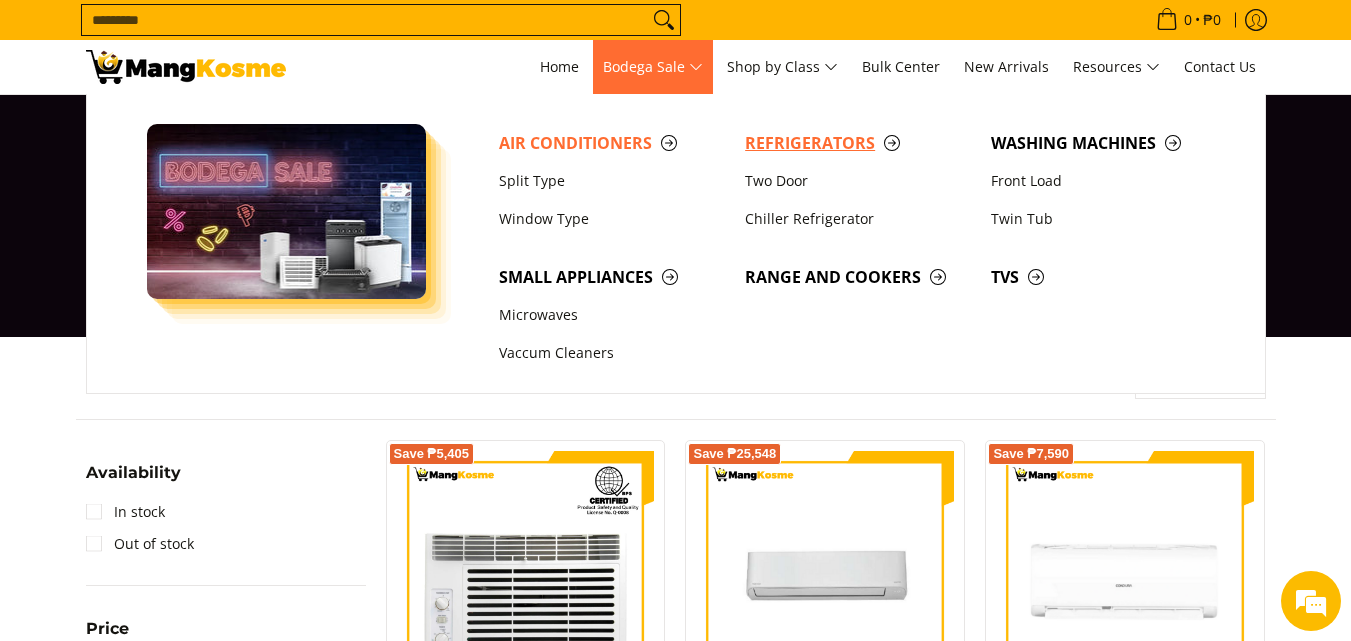 click on "Refrigerators" at bounding box center (858, 143) 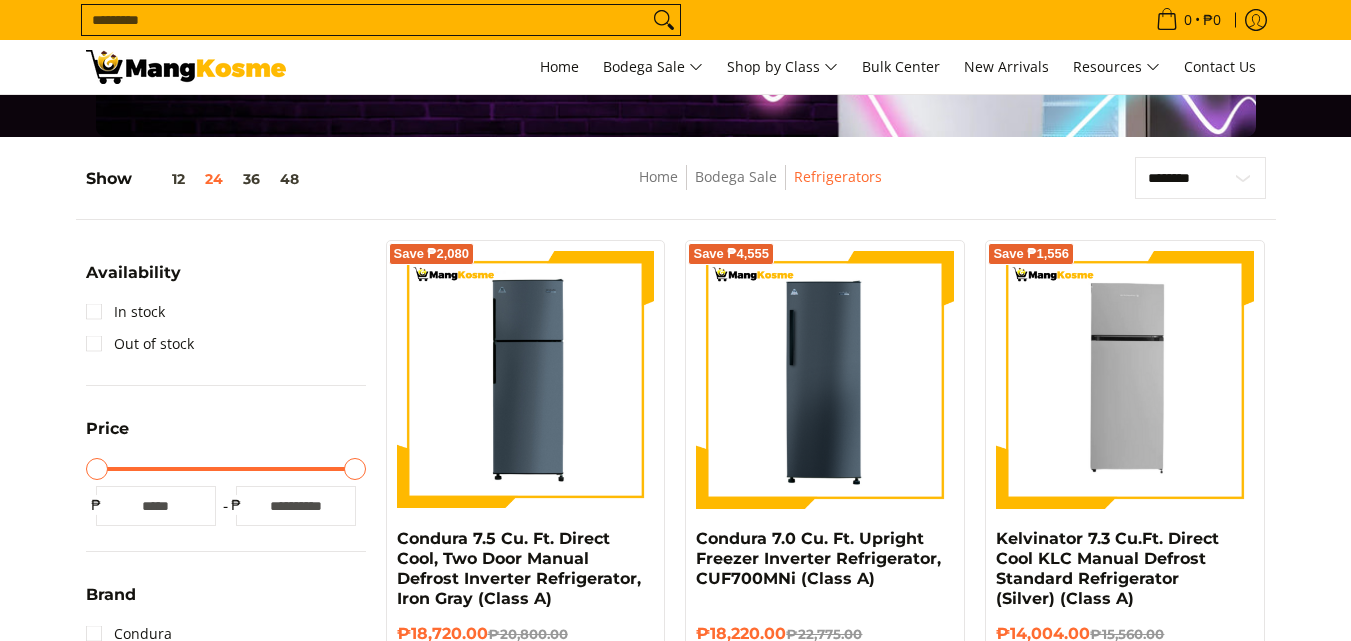 scroll, scrollTop: 200, scrollLeft: 0, axis: vertical 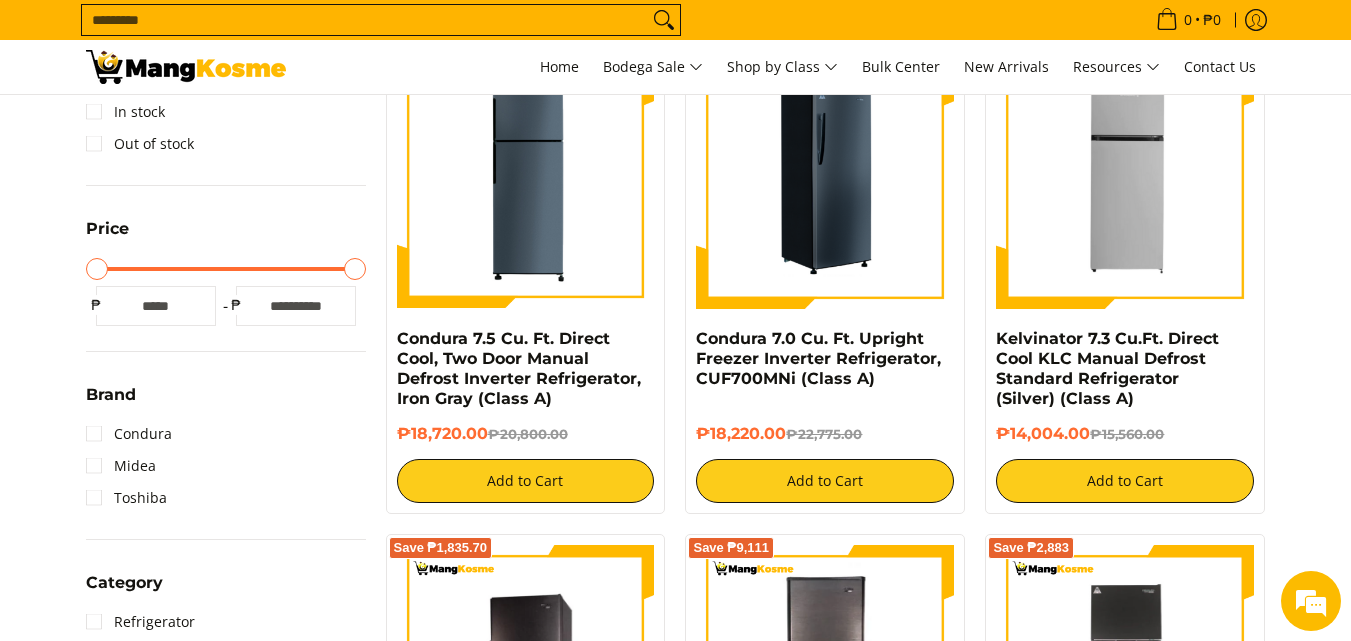 click at bounding box center [825, 180] 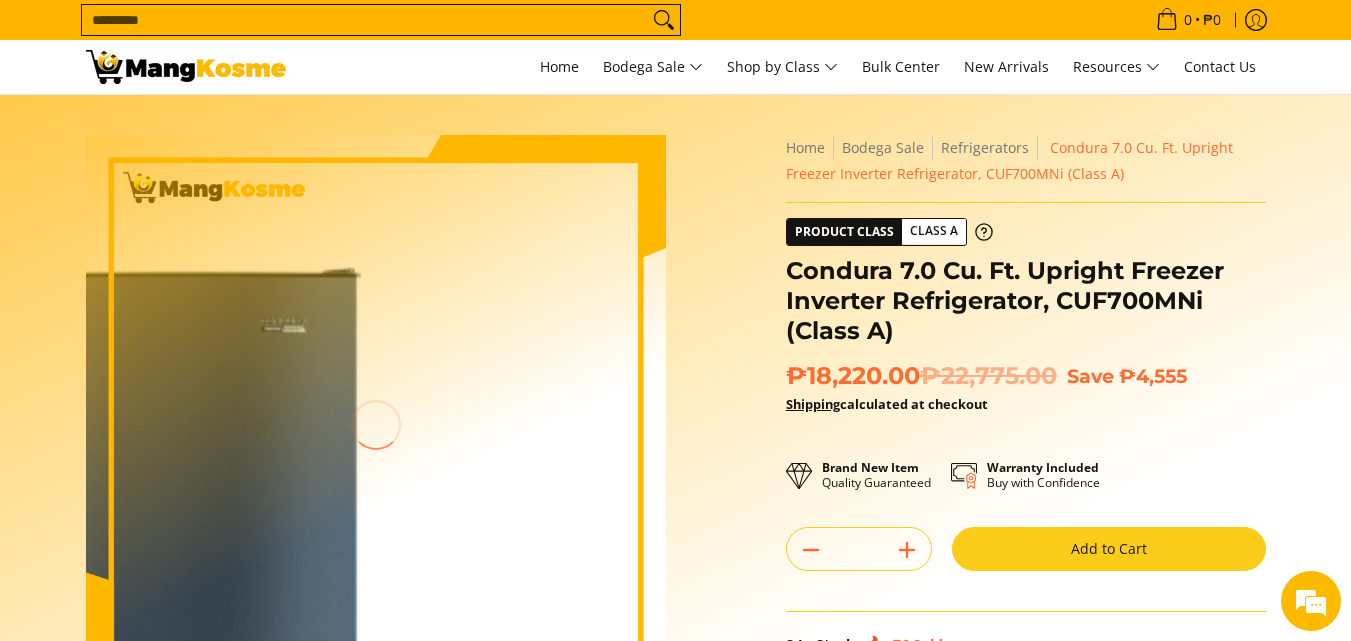 scroll, scrollTop: 0, scrollLeft: 0, axis: both 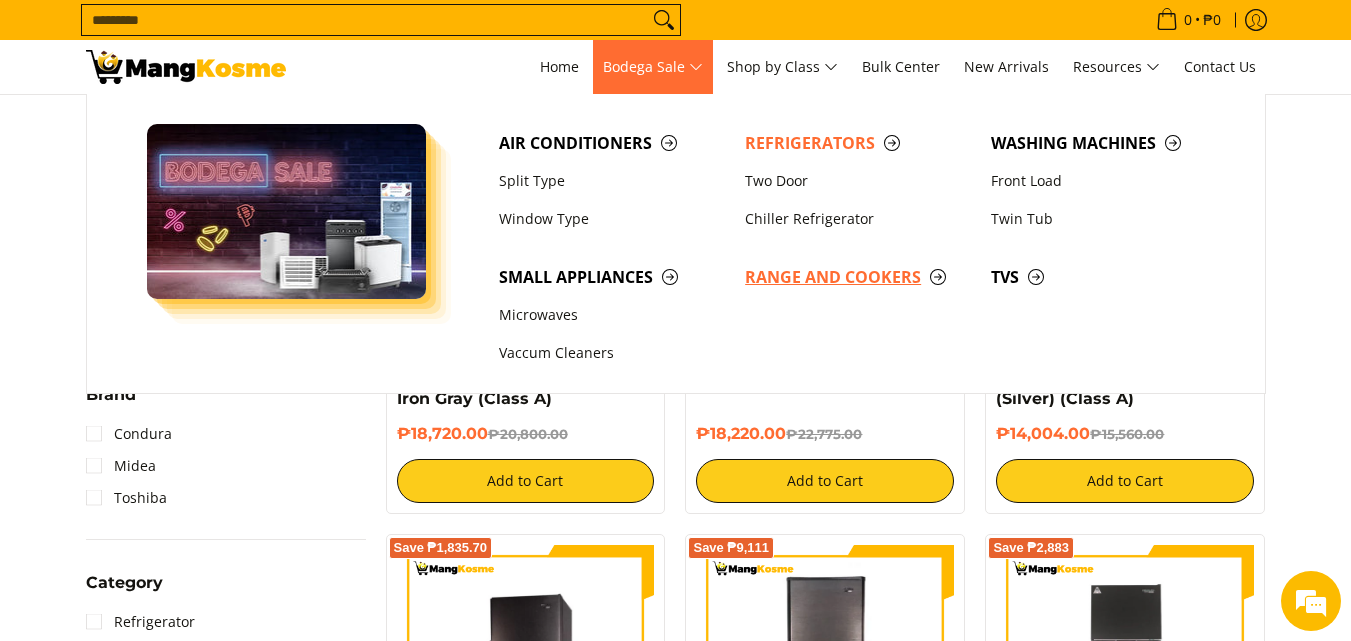 click on "Range and Cookers" at bounding box center (858, 277) 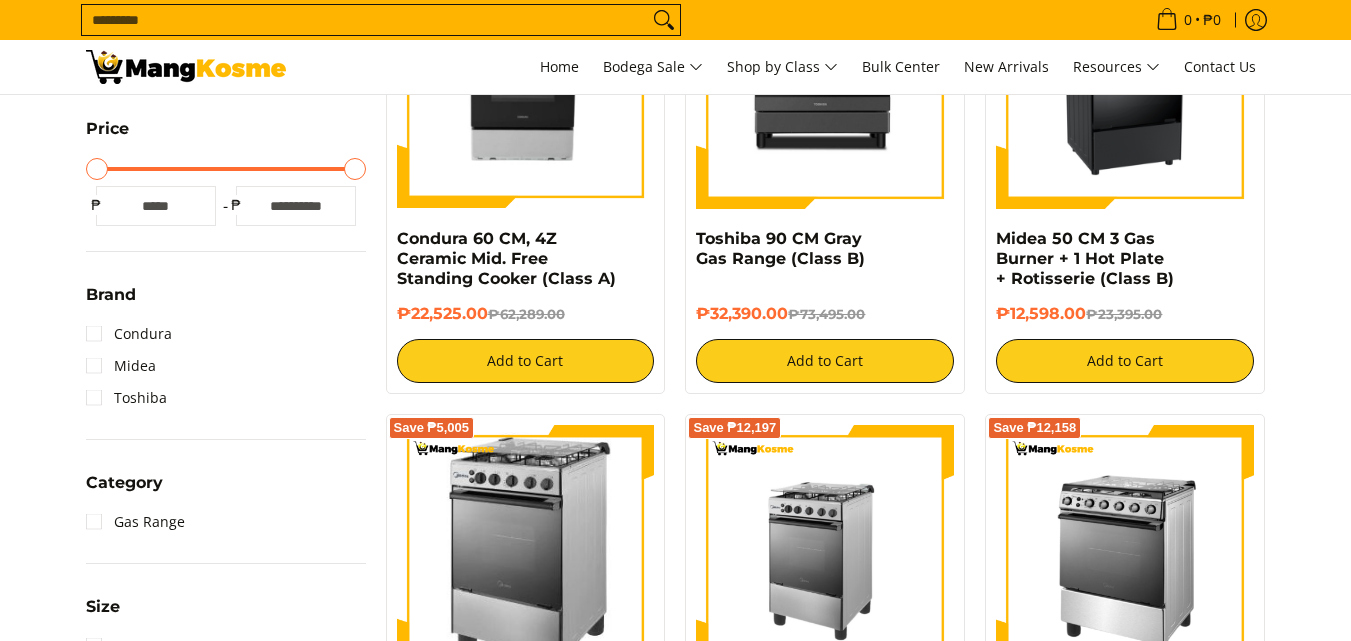 scroll, scrollTop: 500, scrollLeft: 0, axis: vertical 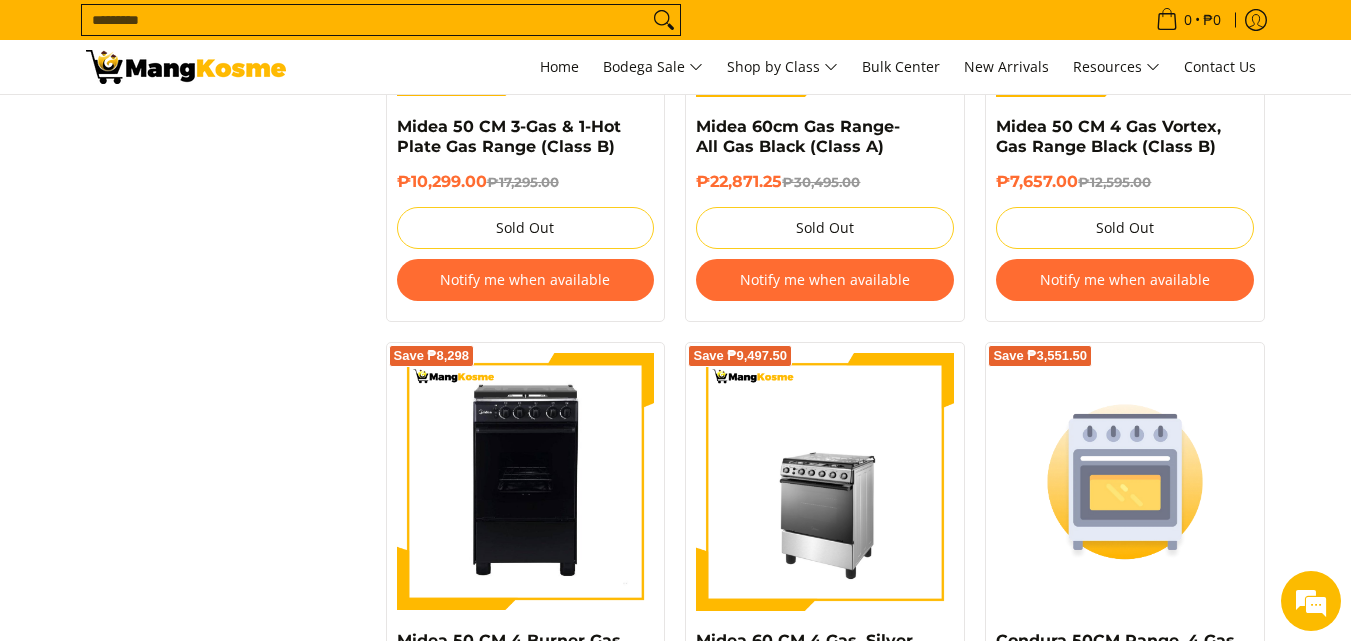 click on "Notify me when available" at bounding box center [1125, 280] 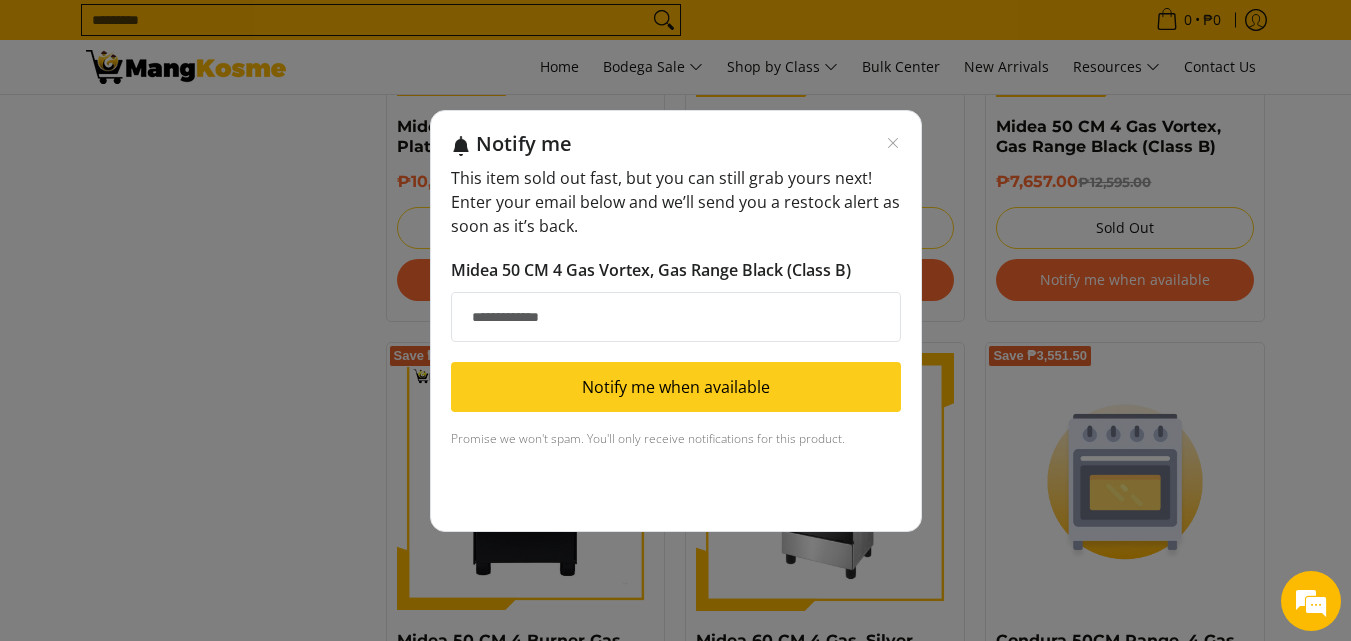 click on "Notify me This item sold out fast, but you can still grab yours next! Enter your email below and we’ll send you a restock alert as soon as it’s back. Midea 50 CM 4 Gas Vortex, Gas Range Black (Class B) Email address Notify me when available Promise we won't spam. You'll only receive notifications for this product. Powered by Stoq" at bounding box center [676, 321] 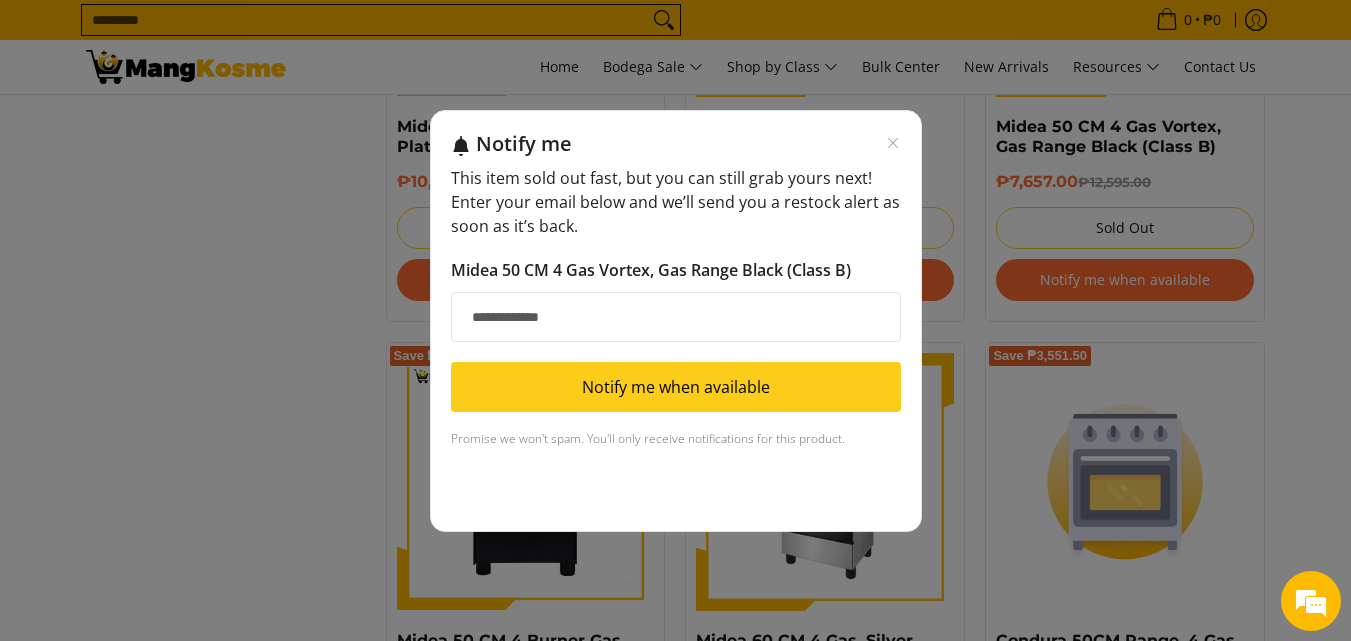 click on "Notify me" at bounding box center (688, 143) 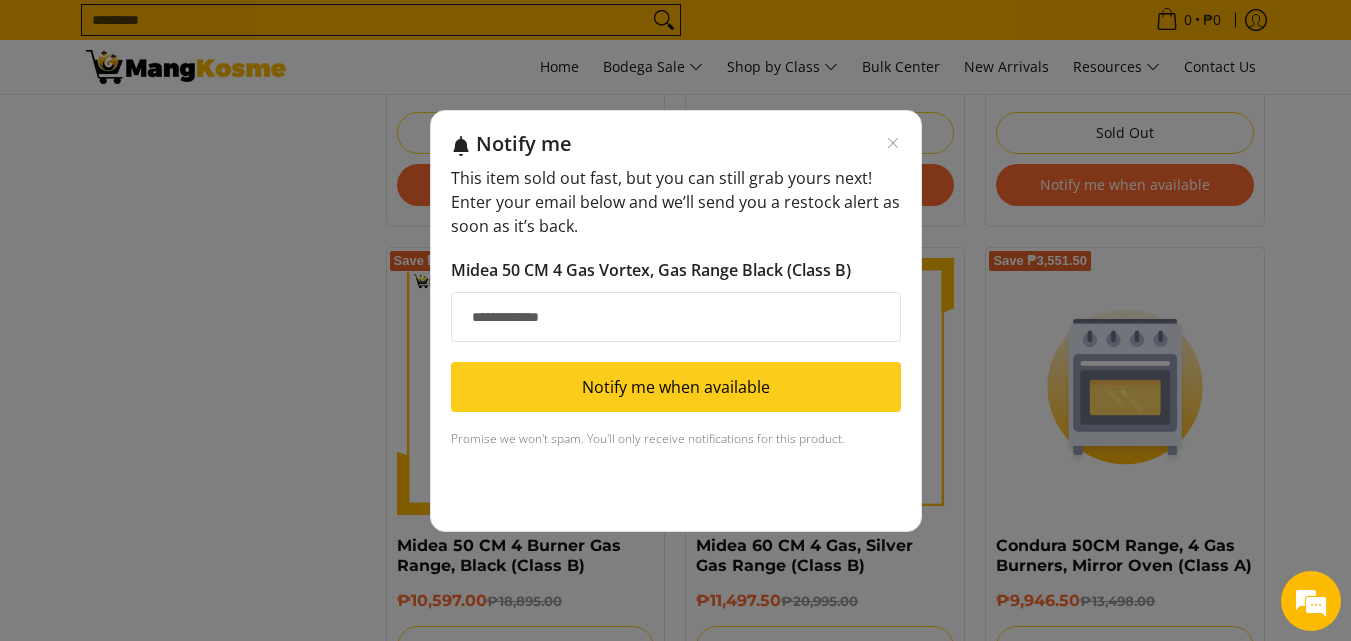 scroll, scrollTop: 1700, scrollLeft: 0, axis: vertical 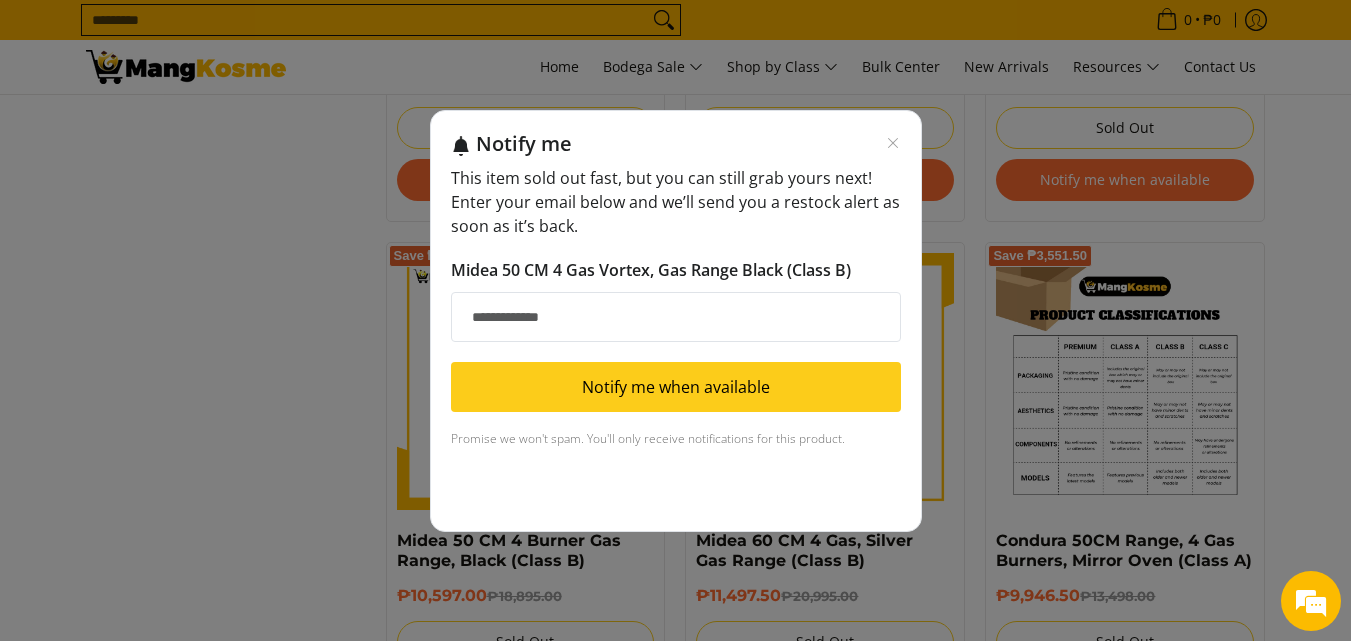type 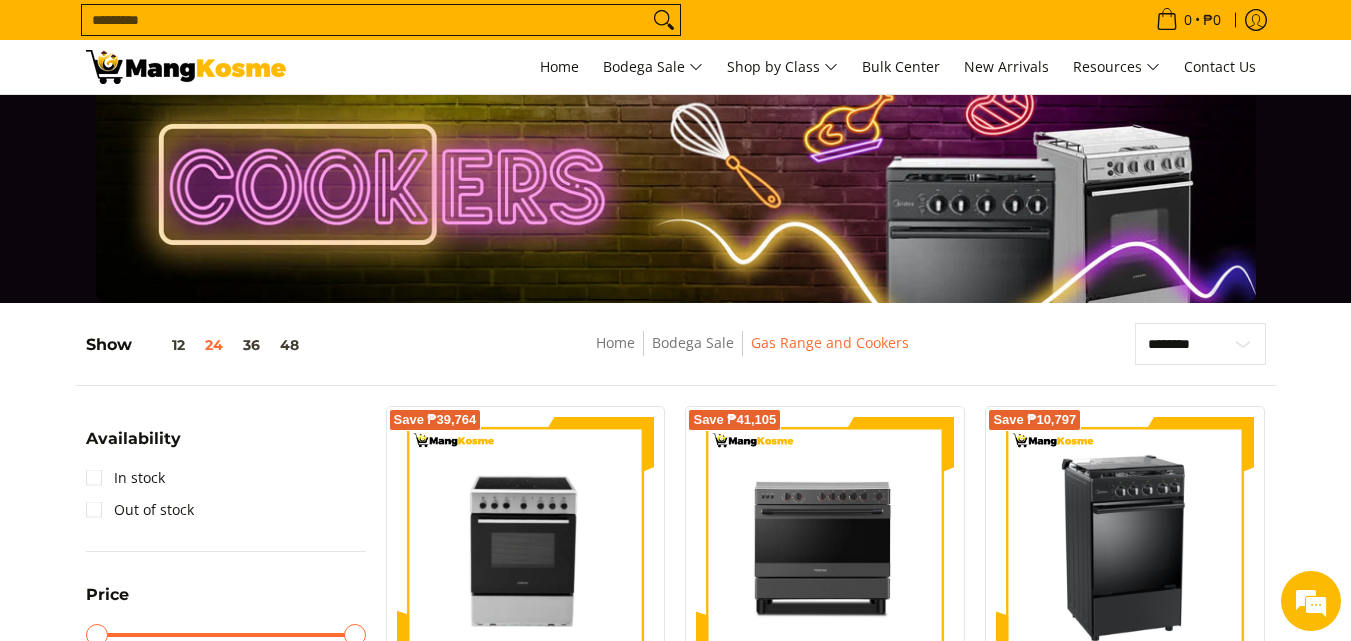 scroll, scrollTop: 0, scrollLeft: 0, axis: both 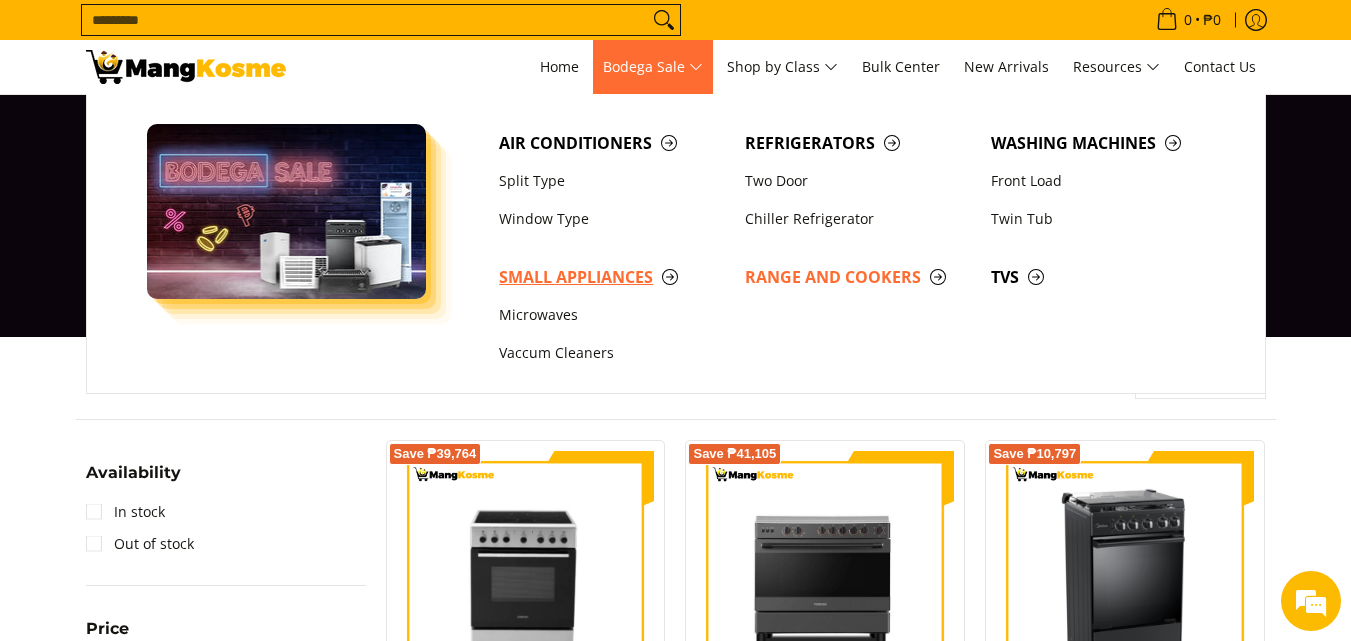 click on "Small Appliances" at bounding box center (612, 277) 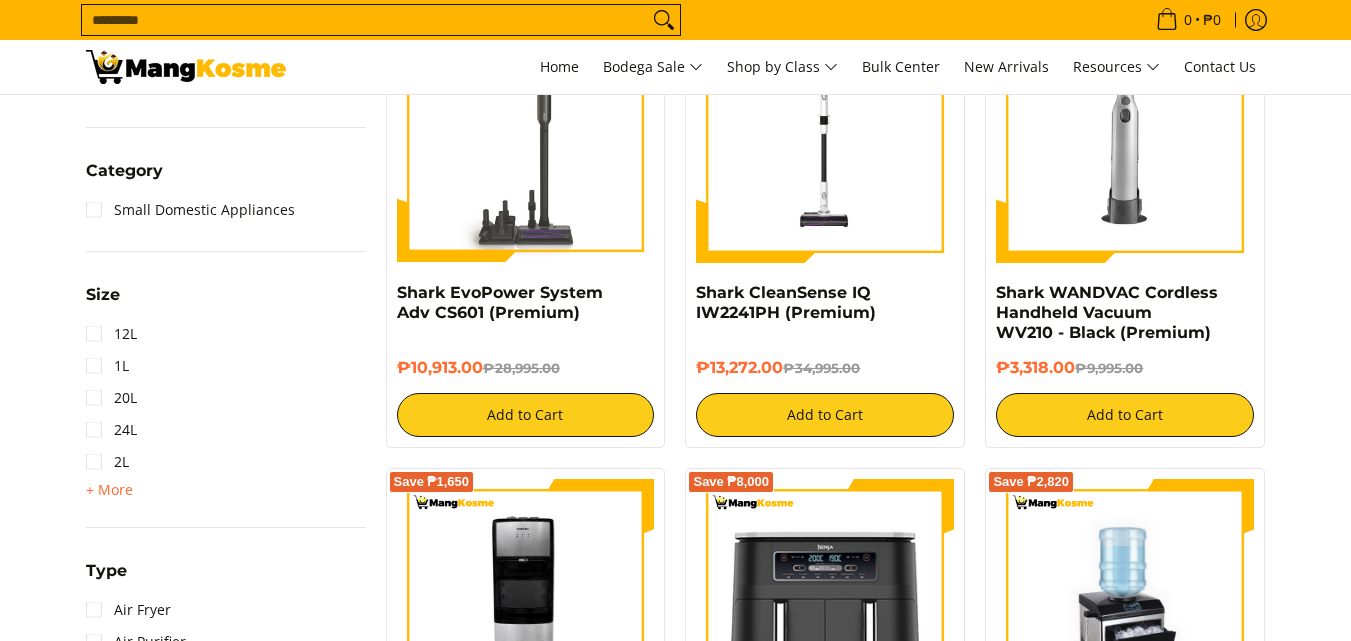 scroll, scrollTop: 1107, scrollLeft: 0, axis: vertical 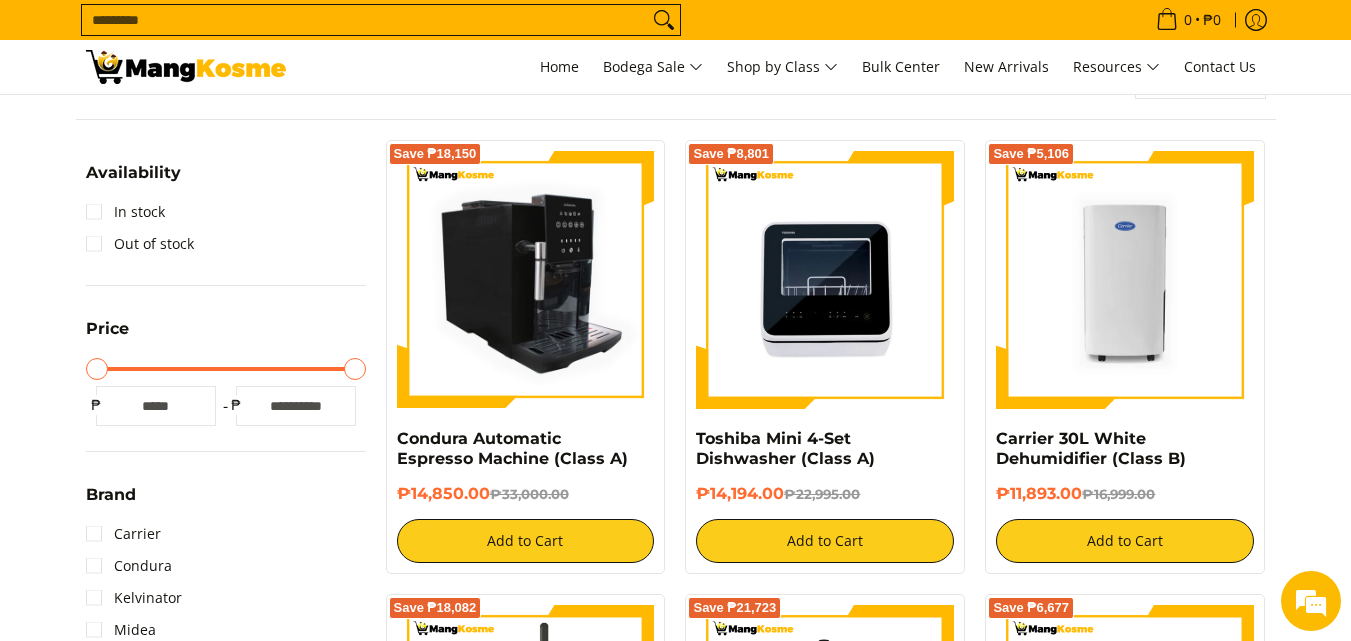 click at bounding box center [526, 280] 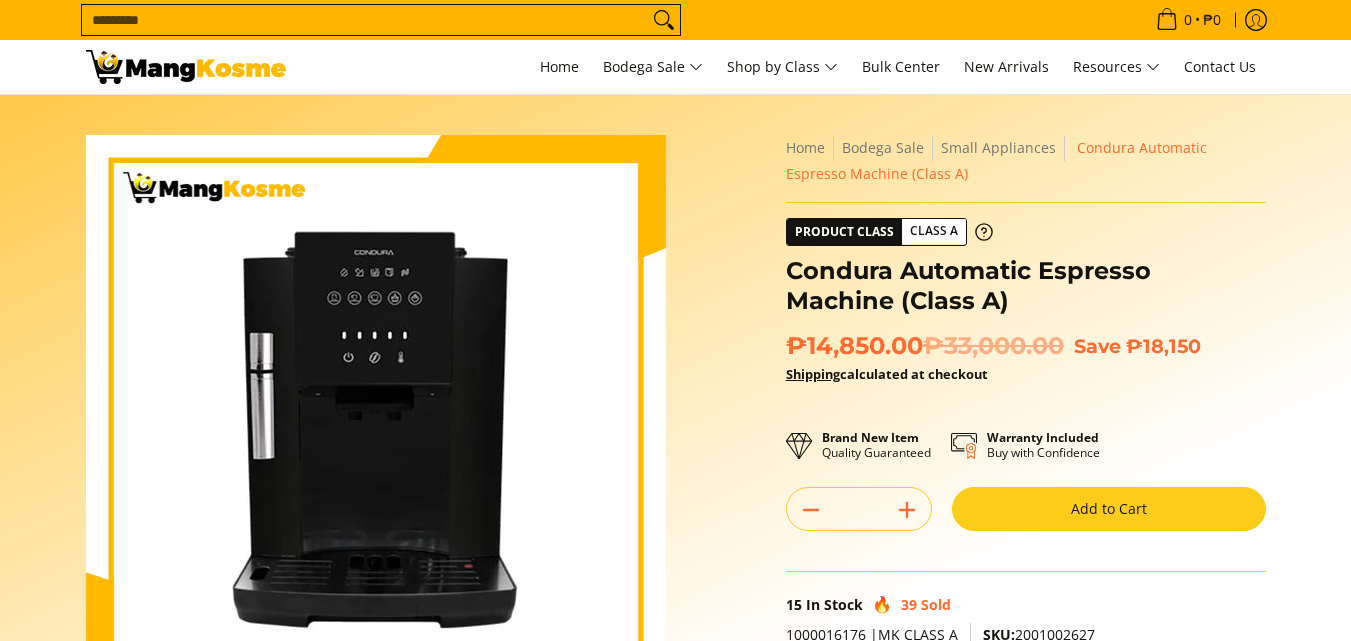 scroll, scrollTop: 0, scrollLeft: 0, axis: both 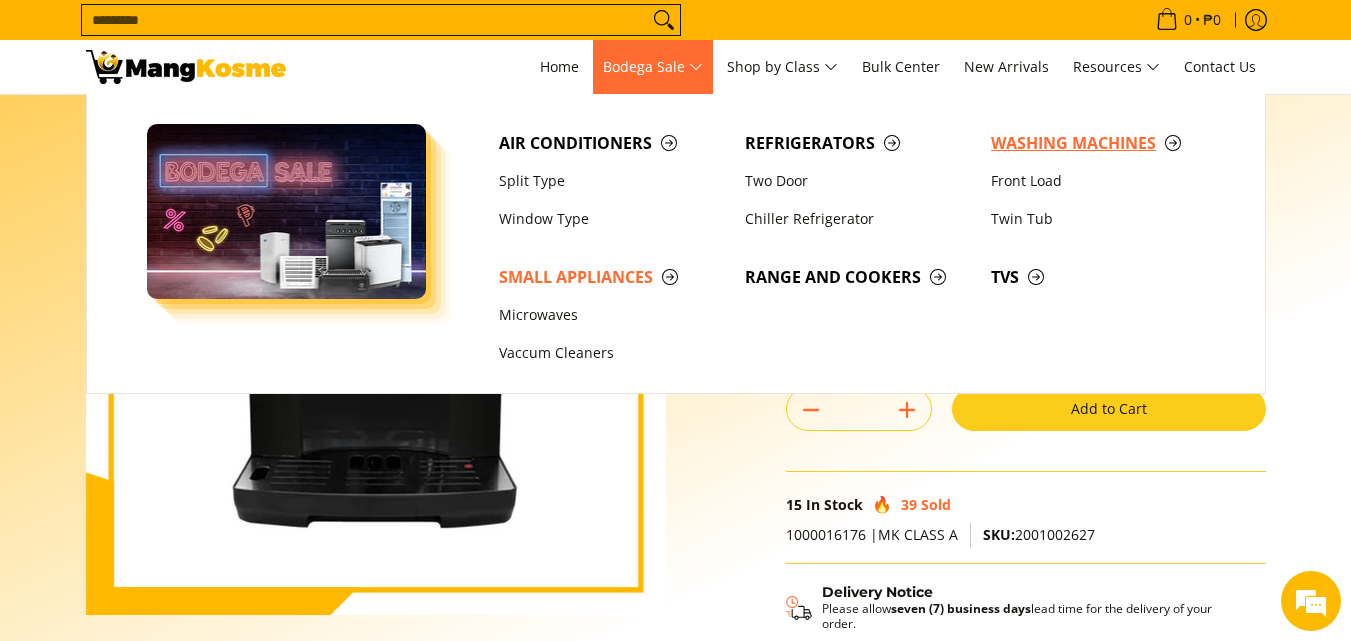 click on "Washing Machines" at bounding box center [1104, 143] 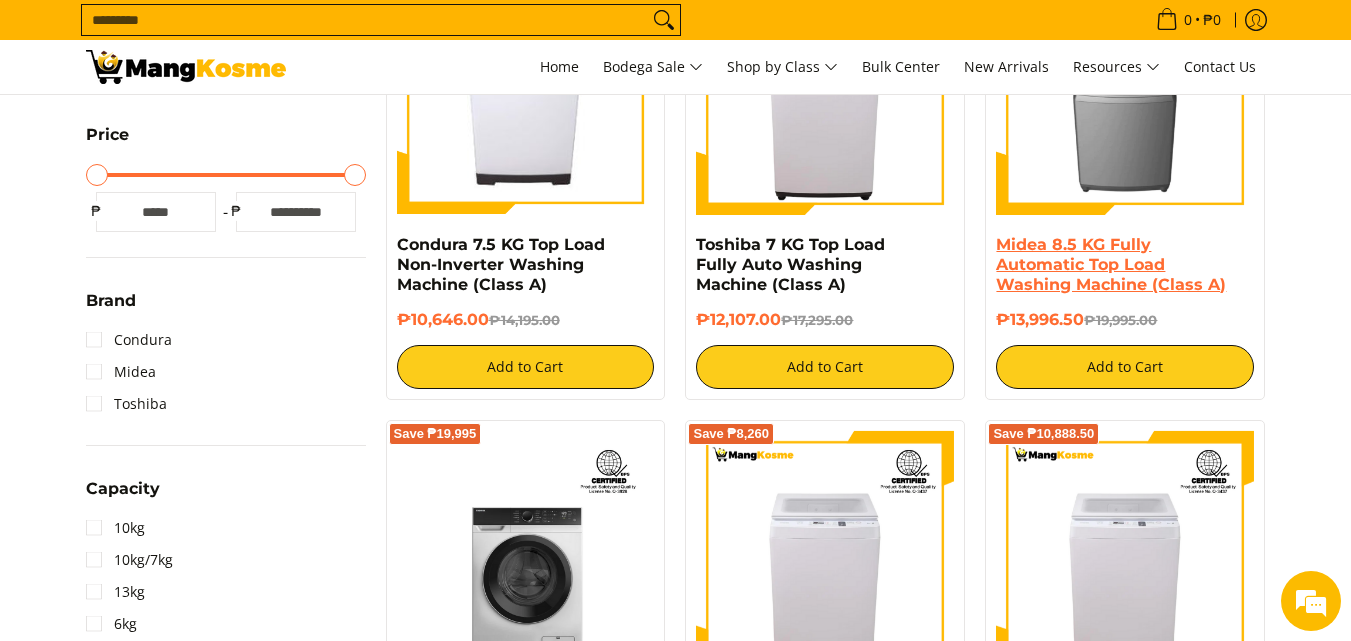 scroll, scrollTop: 700, scrollLeft: 0, axis: vertical 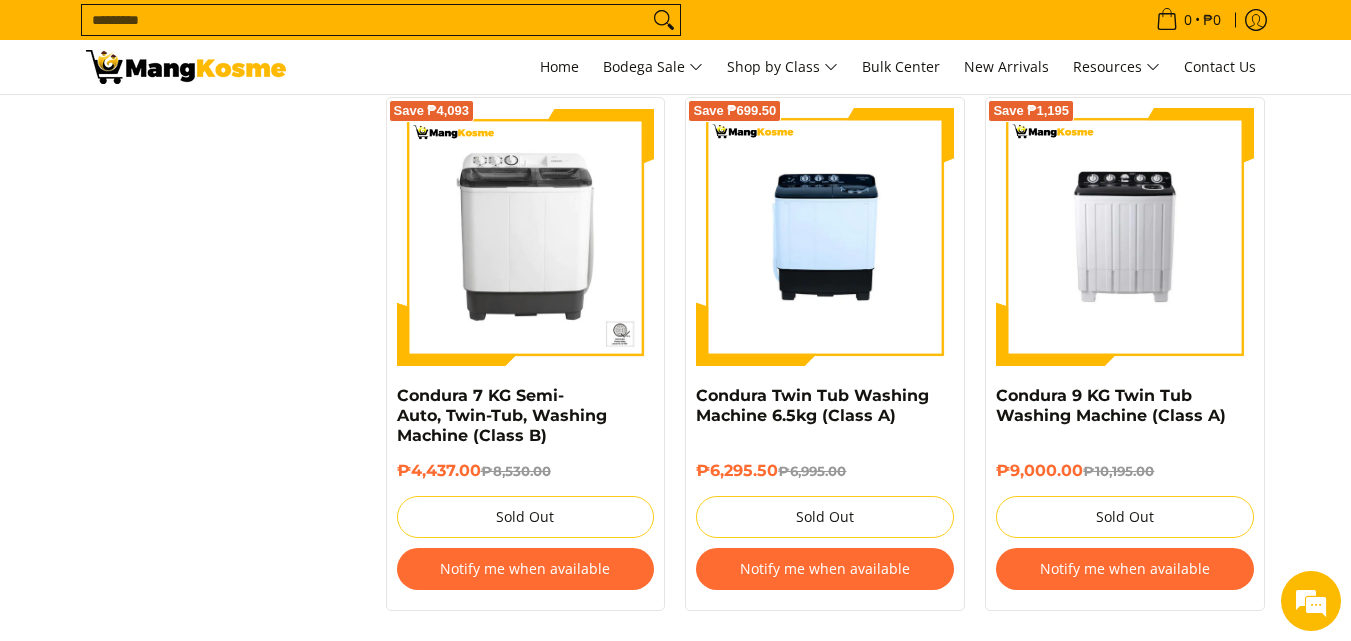 click on "Notify me when available" at bounding box center [526, 569] 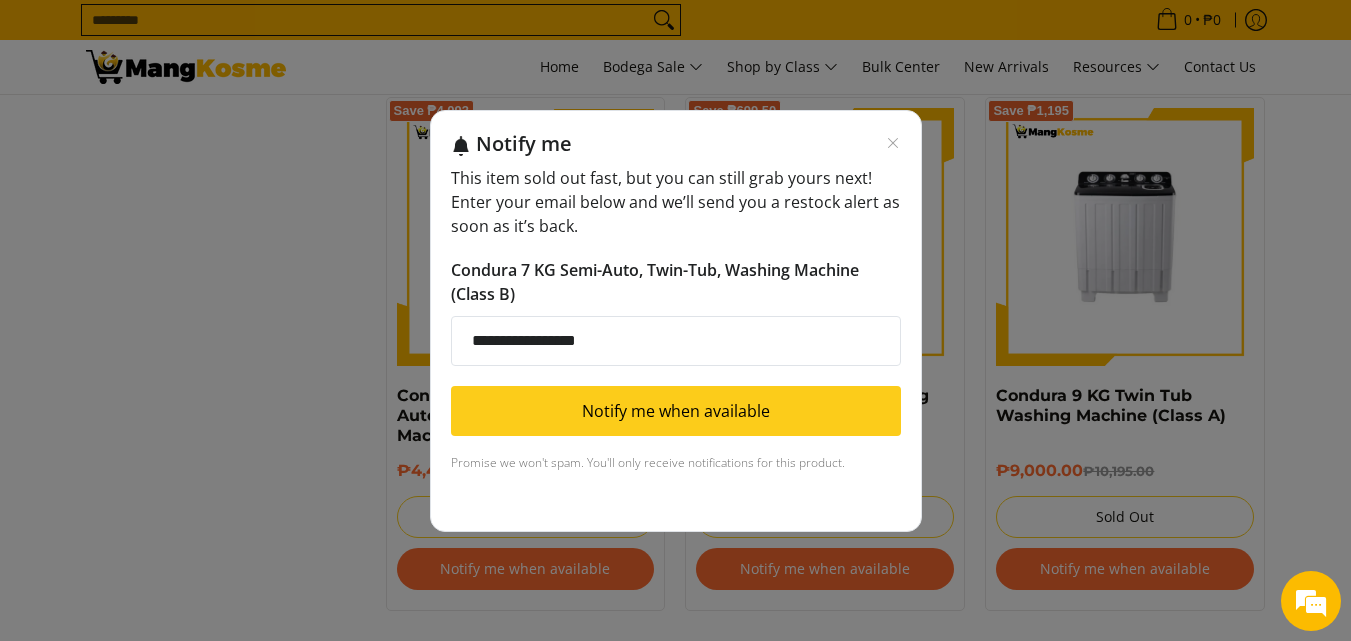 click on "**********" at bounding box center (676, 341) 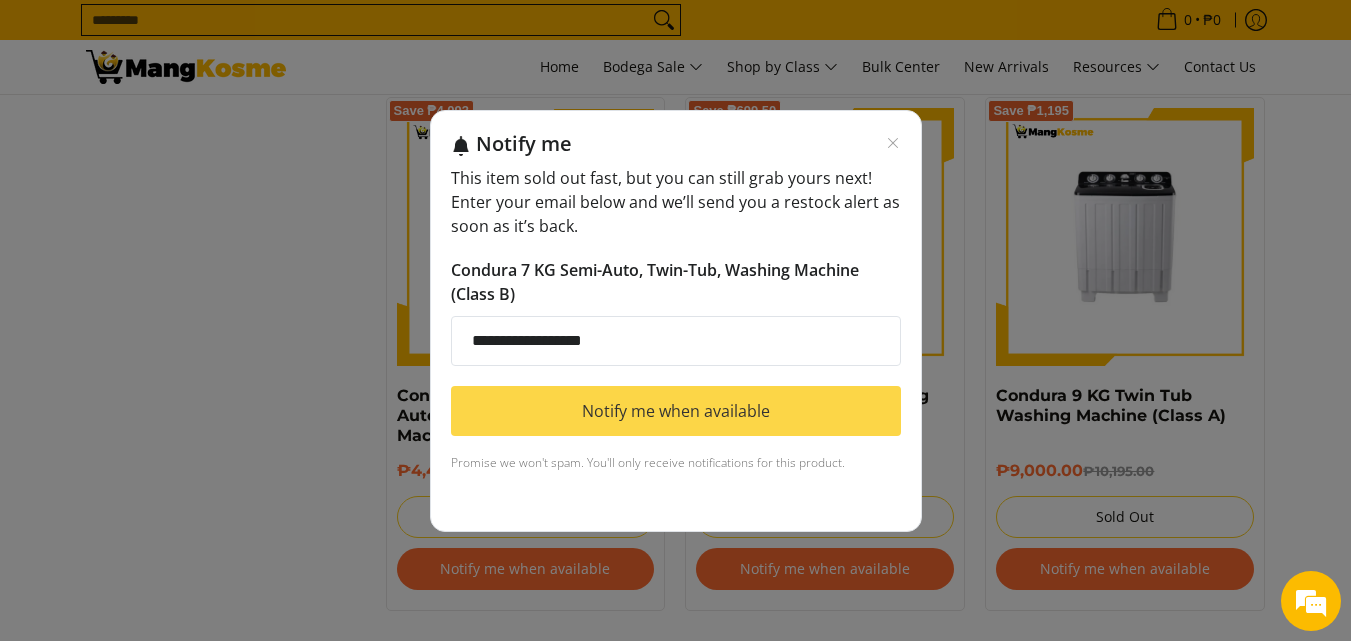 type on "**********" 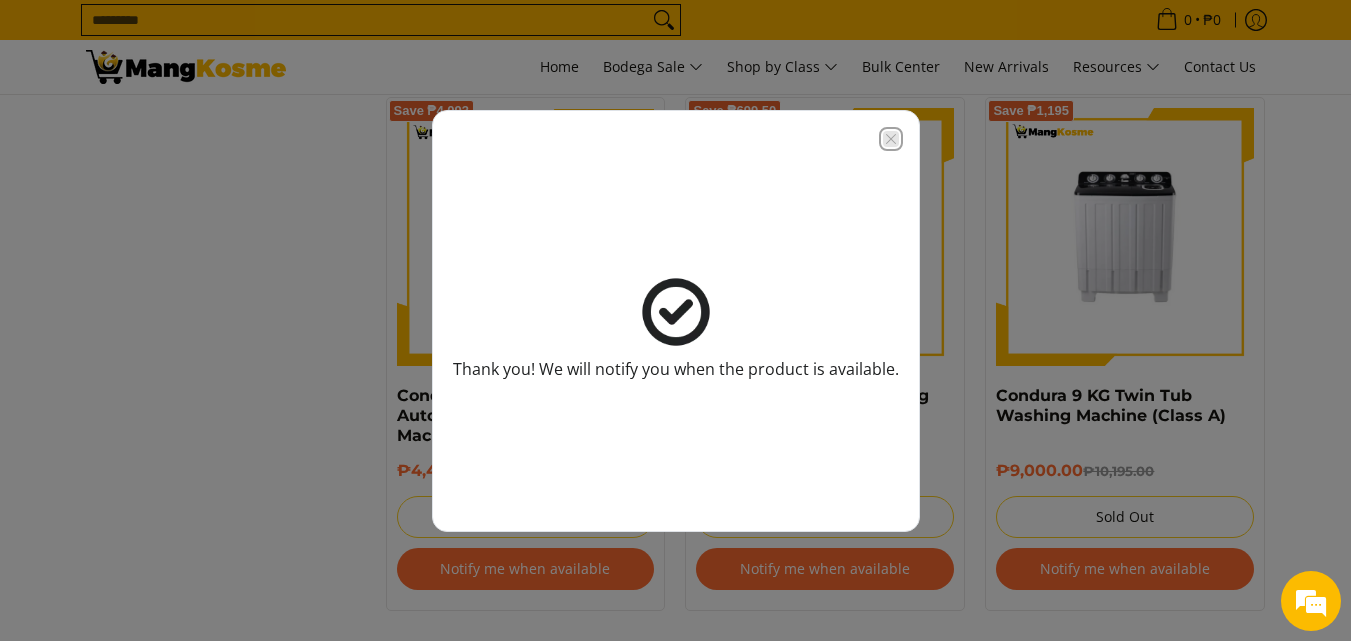 click 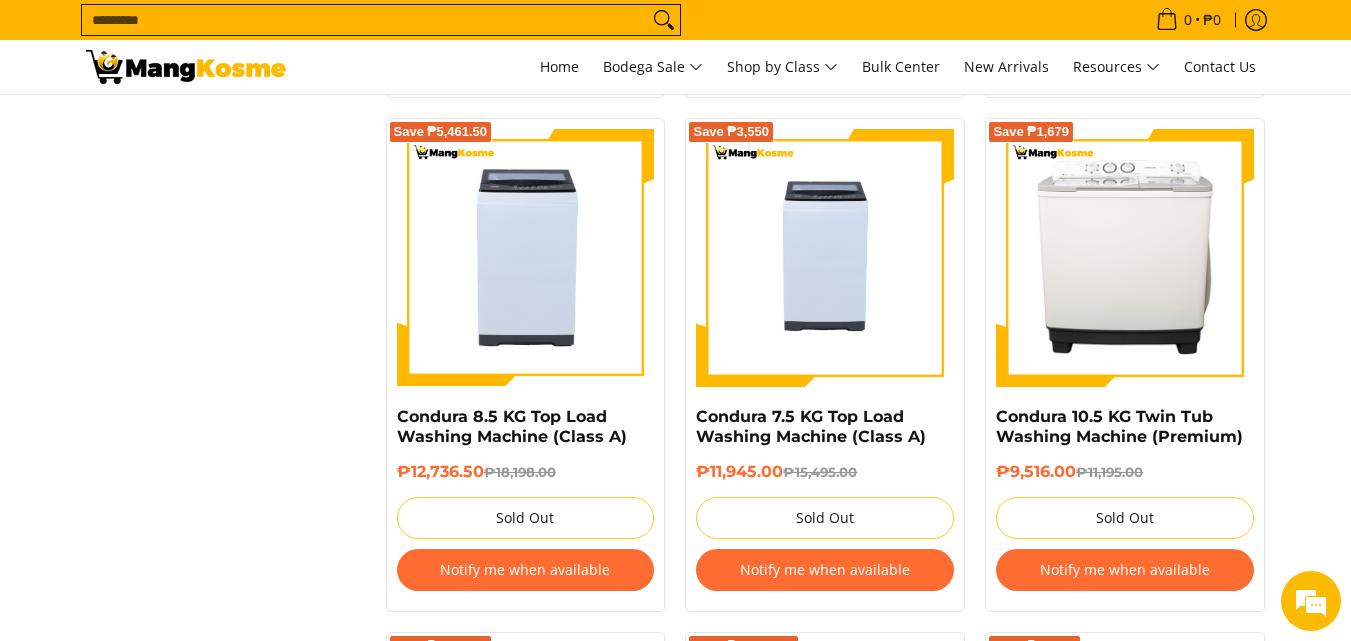 scroll, scrollTop: 2400, scrollLeft: 0, axis: vertical 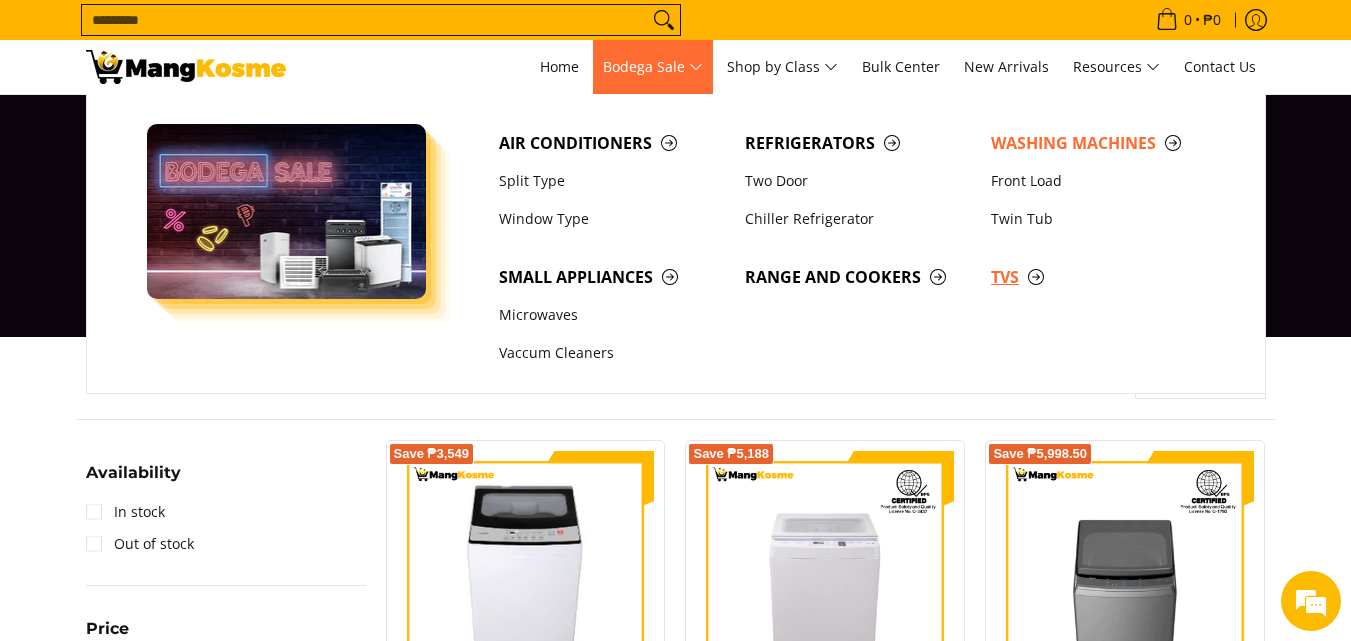 click on "TVs" at bounding box center (1104, 277) 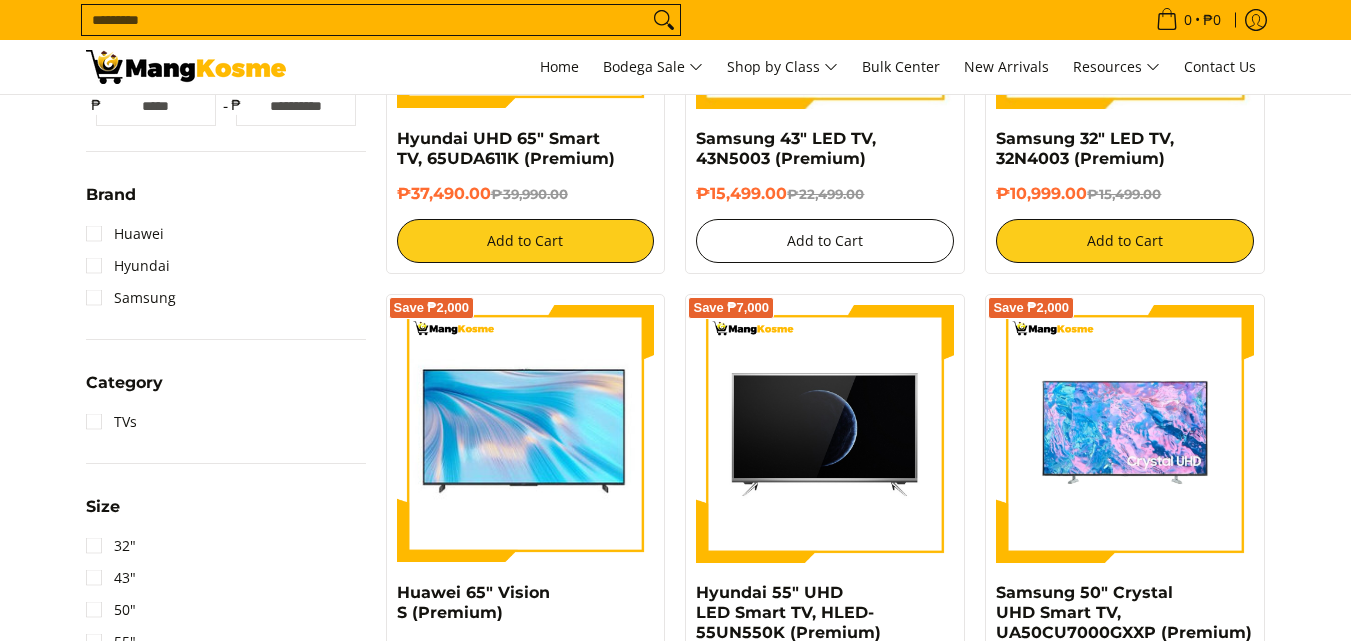 scroll, scrollTop: 600, scrollLeft: 0, axis: vertical 